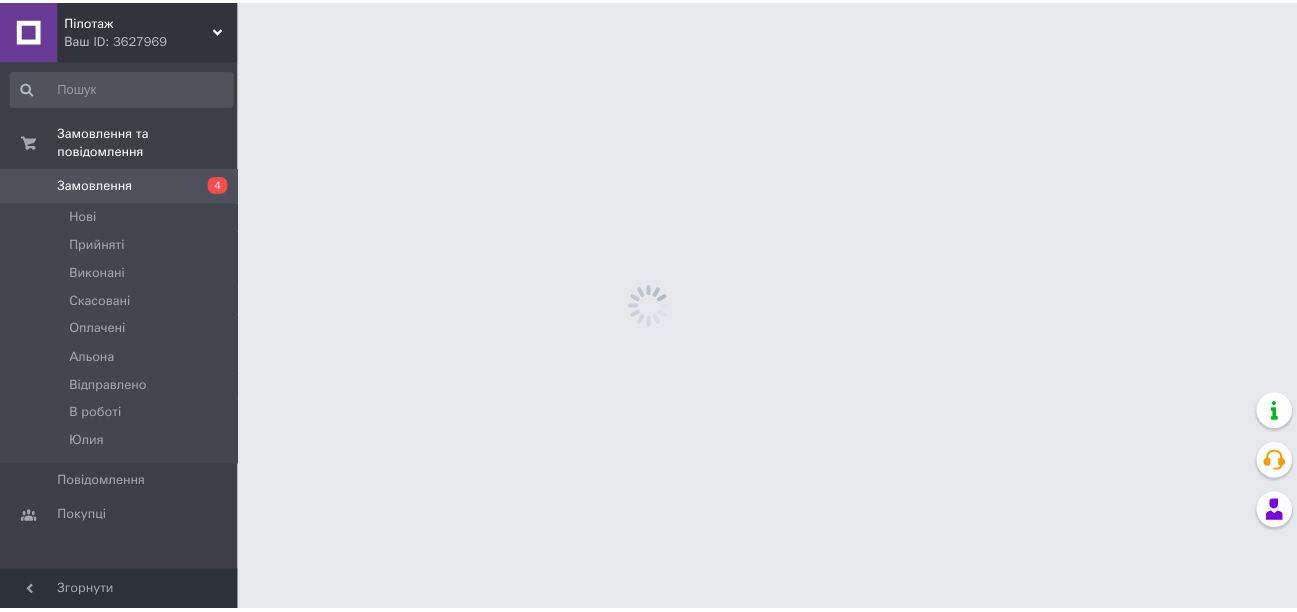 scroll, scrollTop: 0, scrollLeft: 0, axis: both 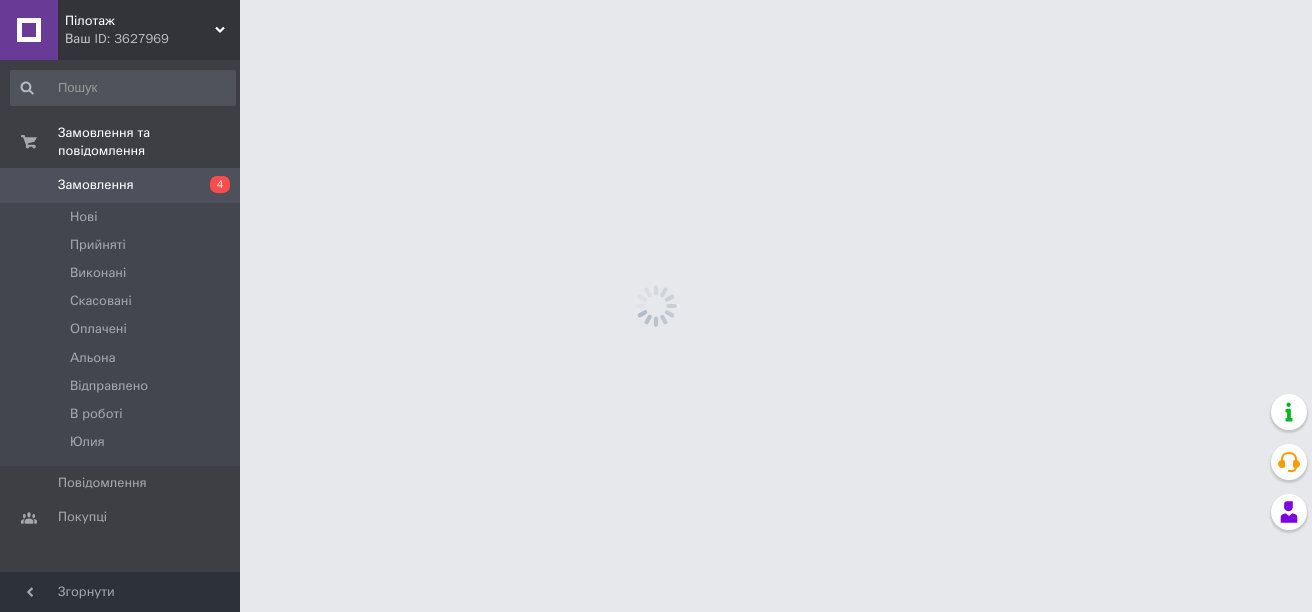 click on "Замовлення" at bounding box center [96, 185] 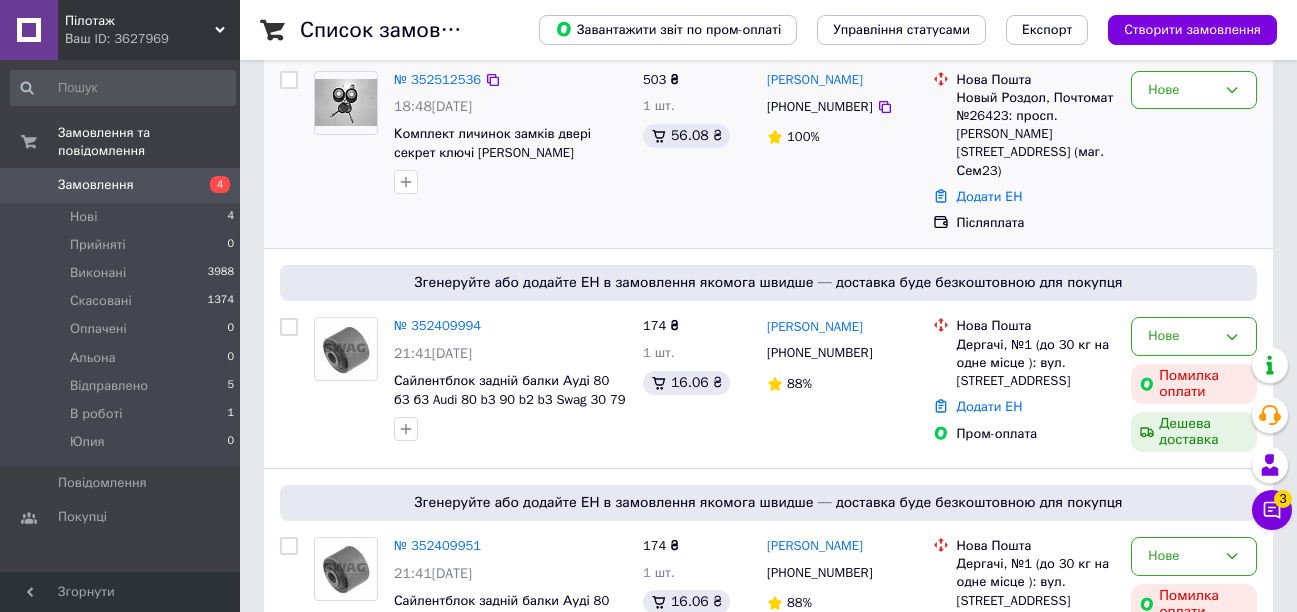 scroll, scrollTop: 100, scrollLeft: 0, axis: vertical 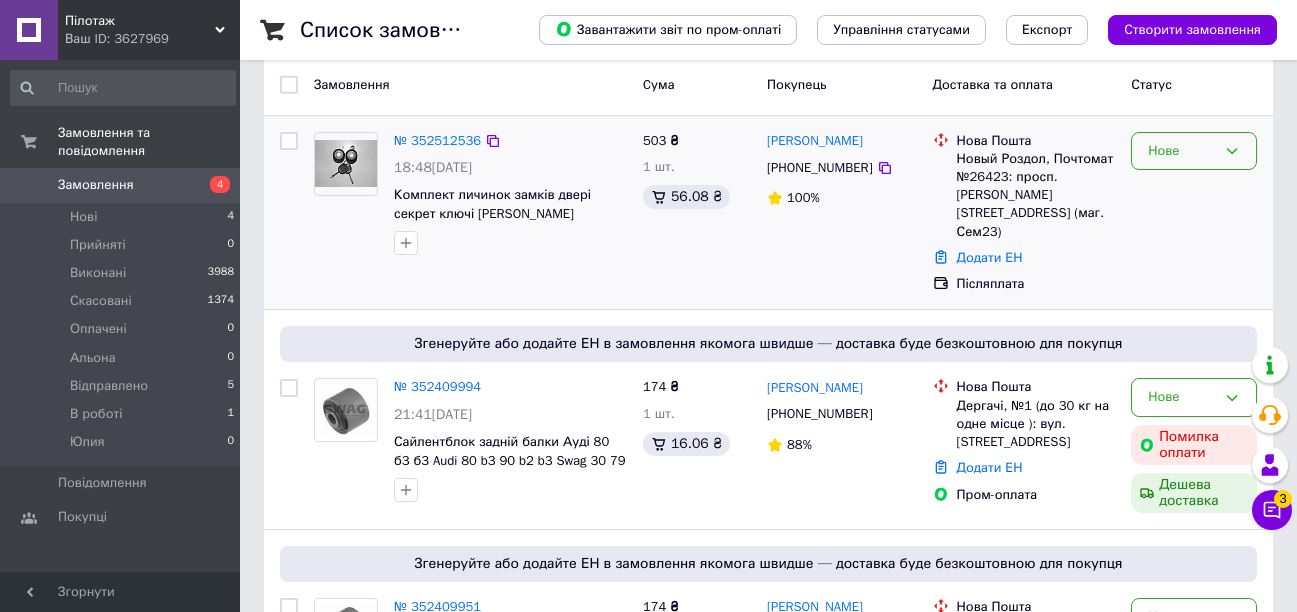 click on "Нове" at bounding box center [1182, 151] 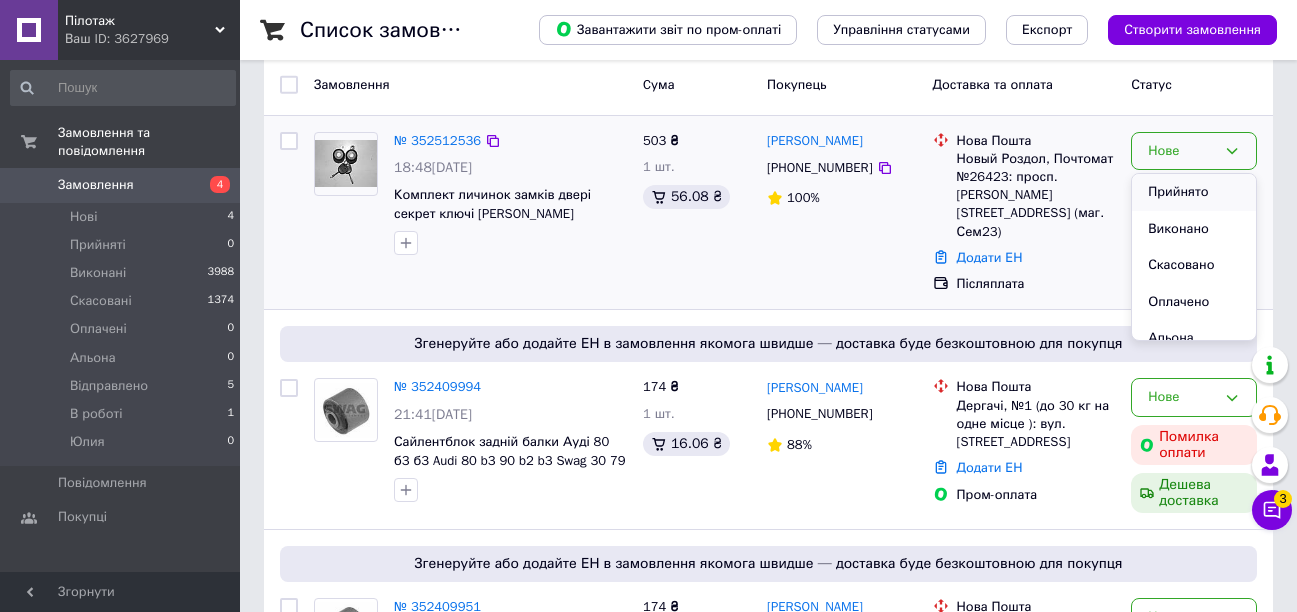 click on "Прийнято" at bounding box center [1194, 192] 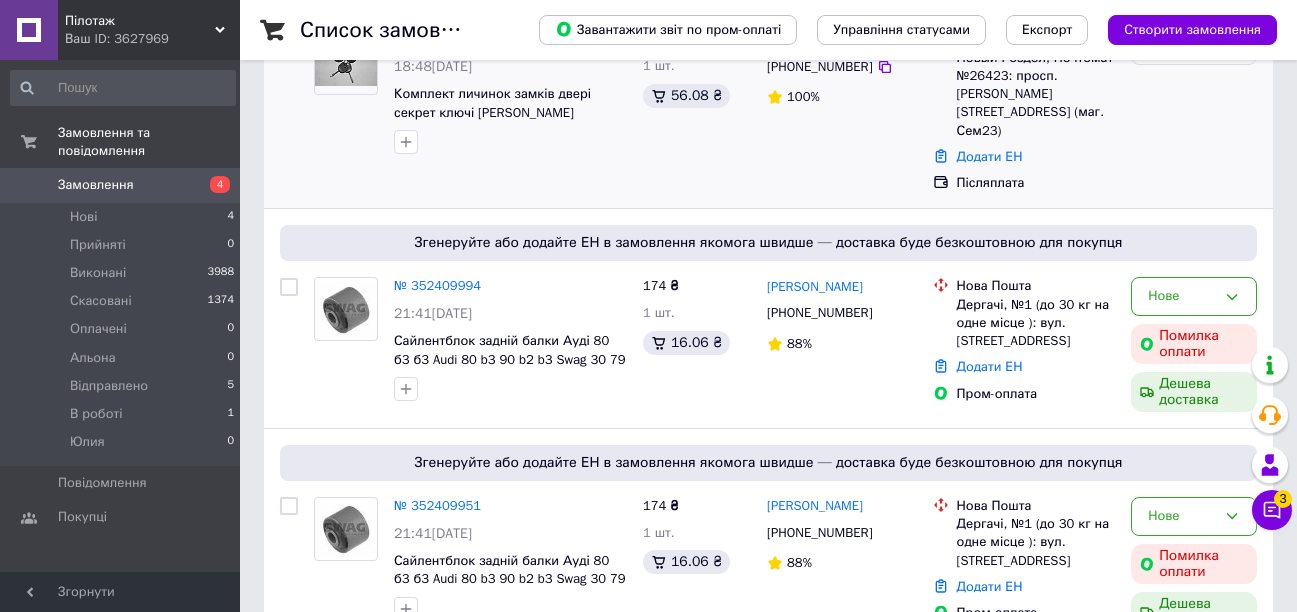 scroll, scrollTop: 300, scrollLeft: 0, axis: vertical 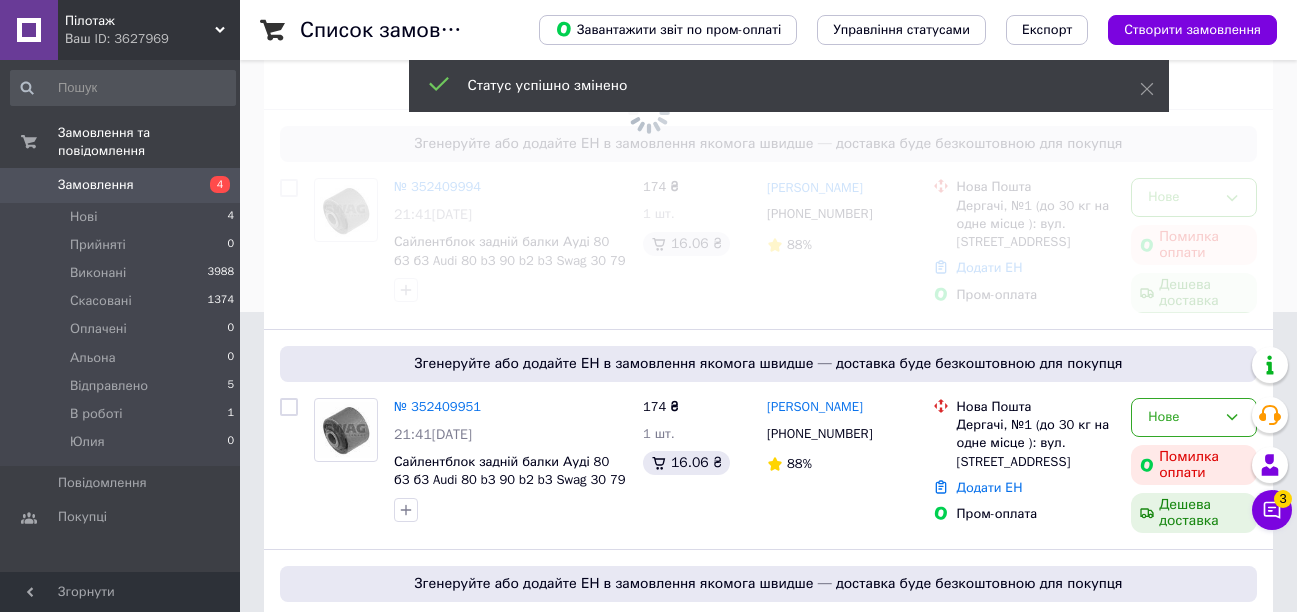 click at bounding box center (648, 6) 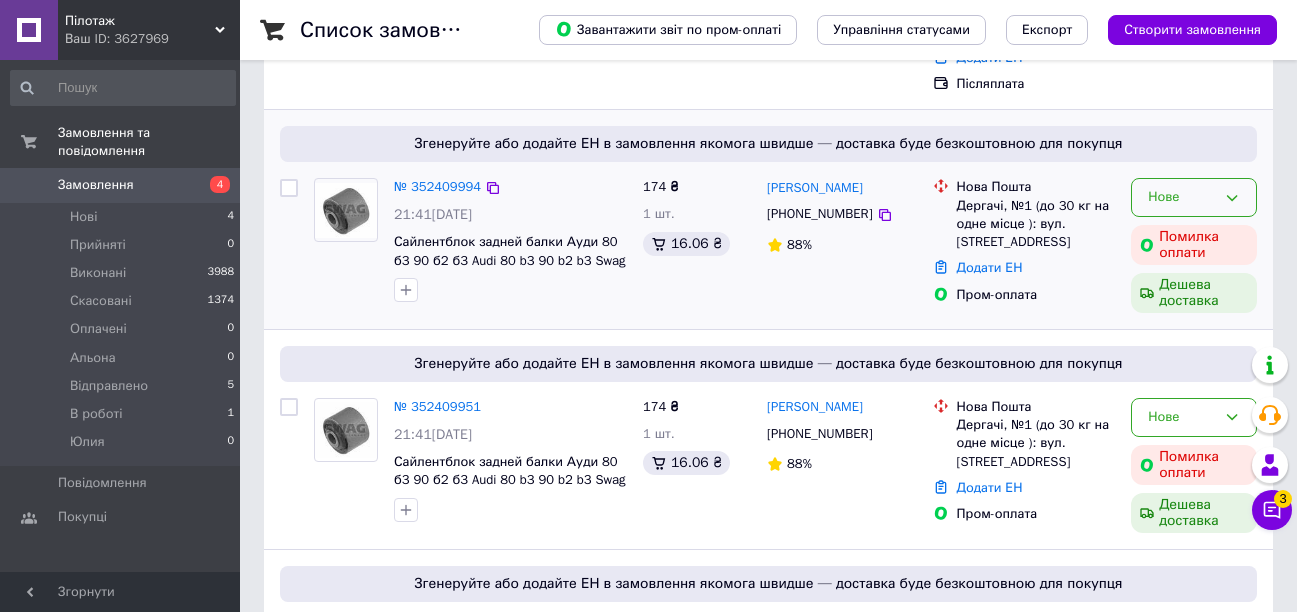 click on "Нове" at bounding box center [1182, 197] 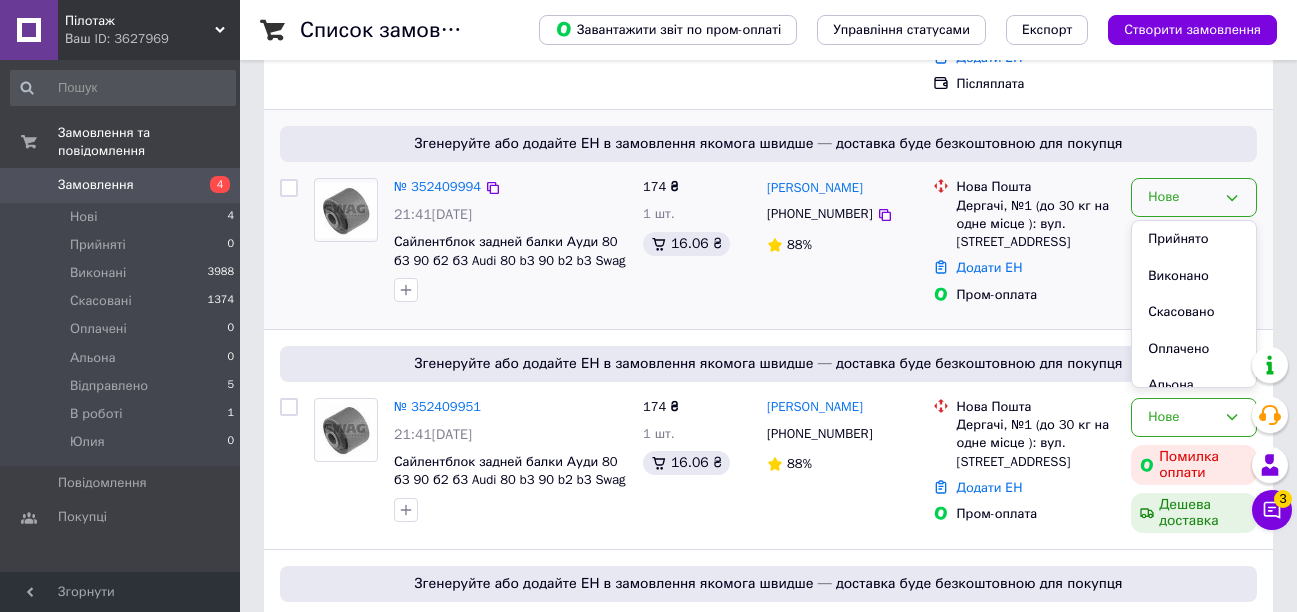 click on "Прийнято" at bounding box center (1194, 239) 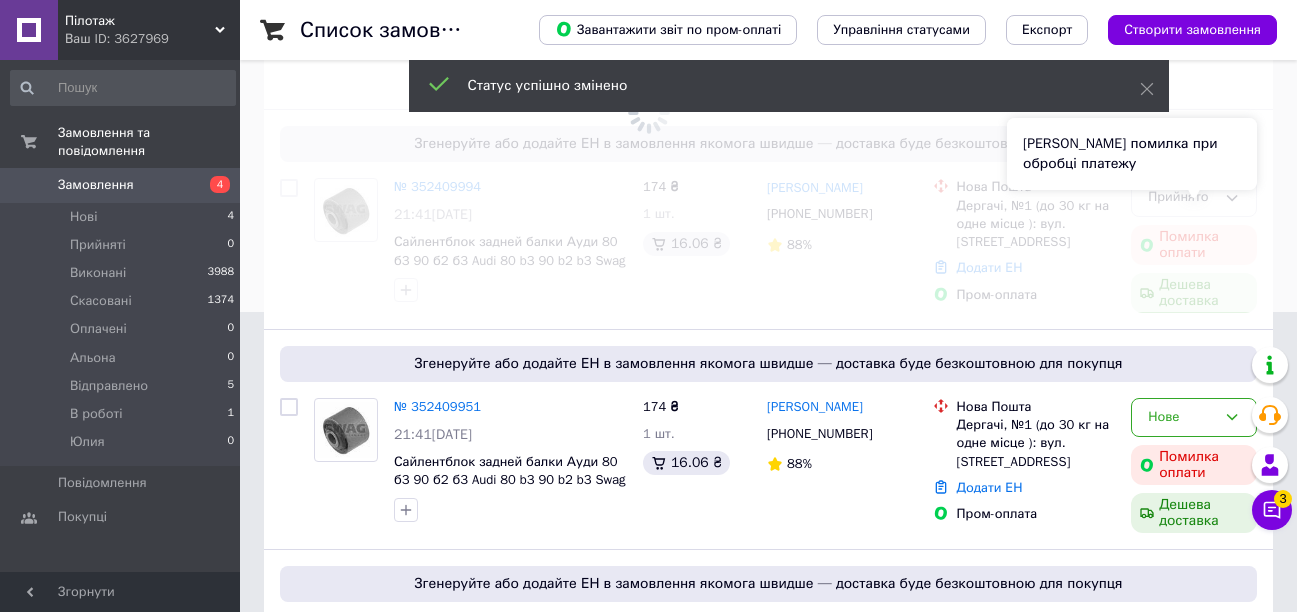scroll, scrollTop: 600, scrollLeft: 0, axis: vertical 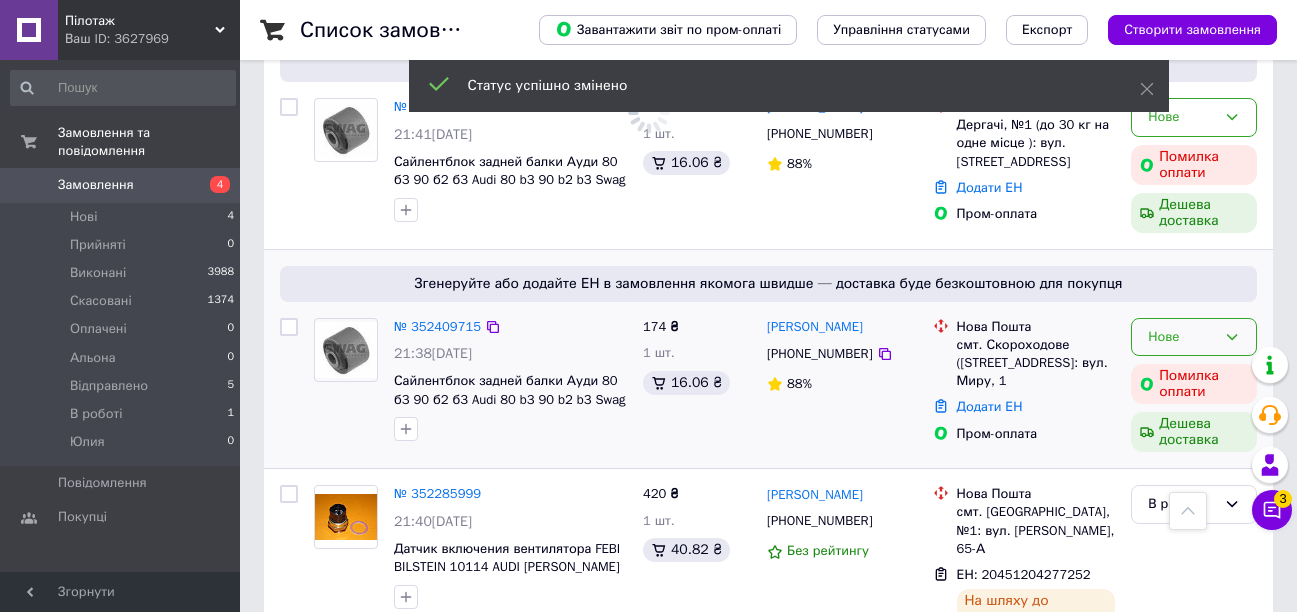 click on "Нове" at bounding box center [1182, 337] 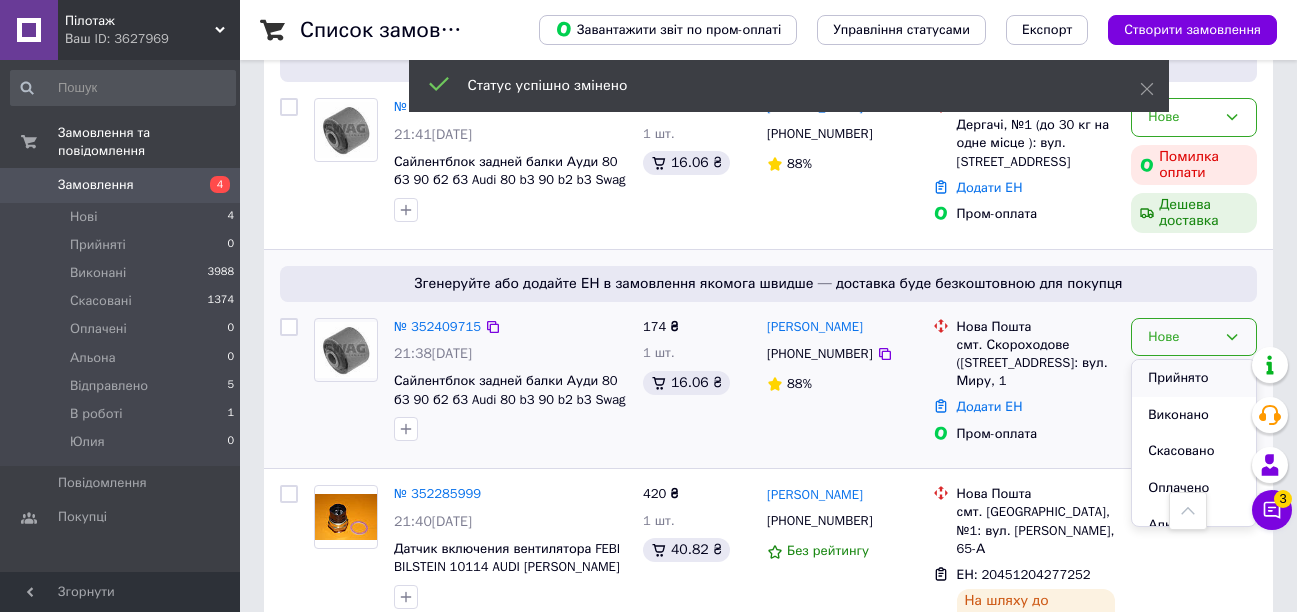 click on "Прийнято" at bounding box center (1194, 378) 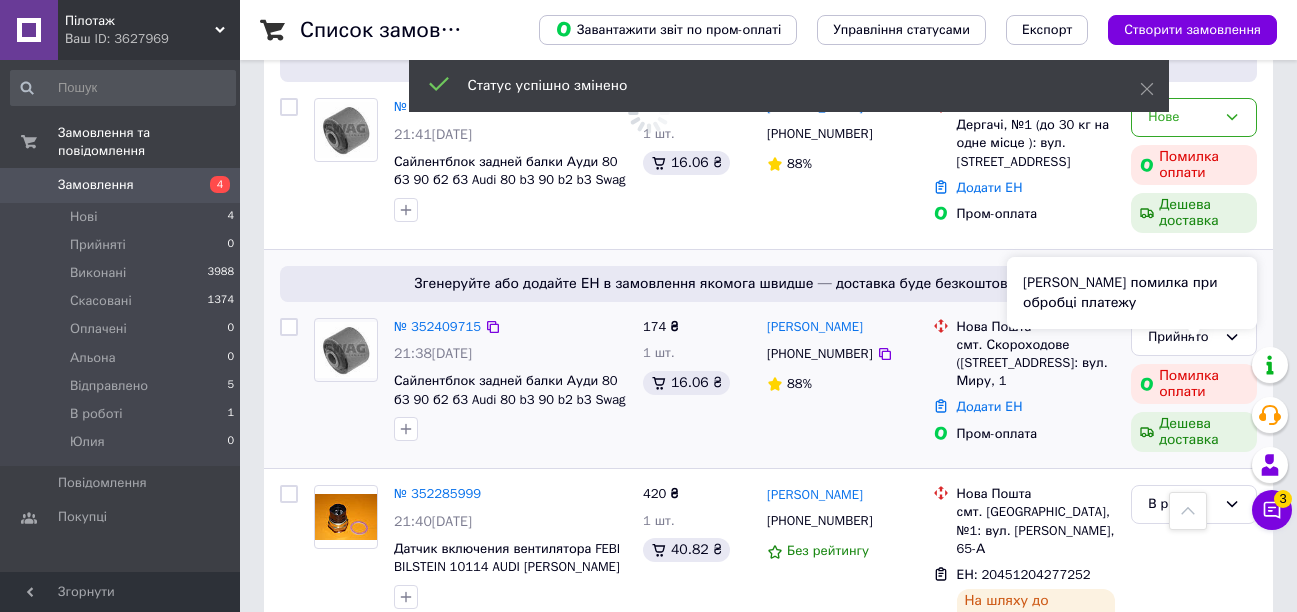 scroll, scrollTop: 800, scrollLeft: 0, axis: vertical 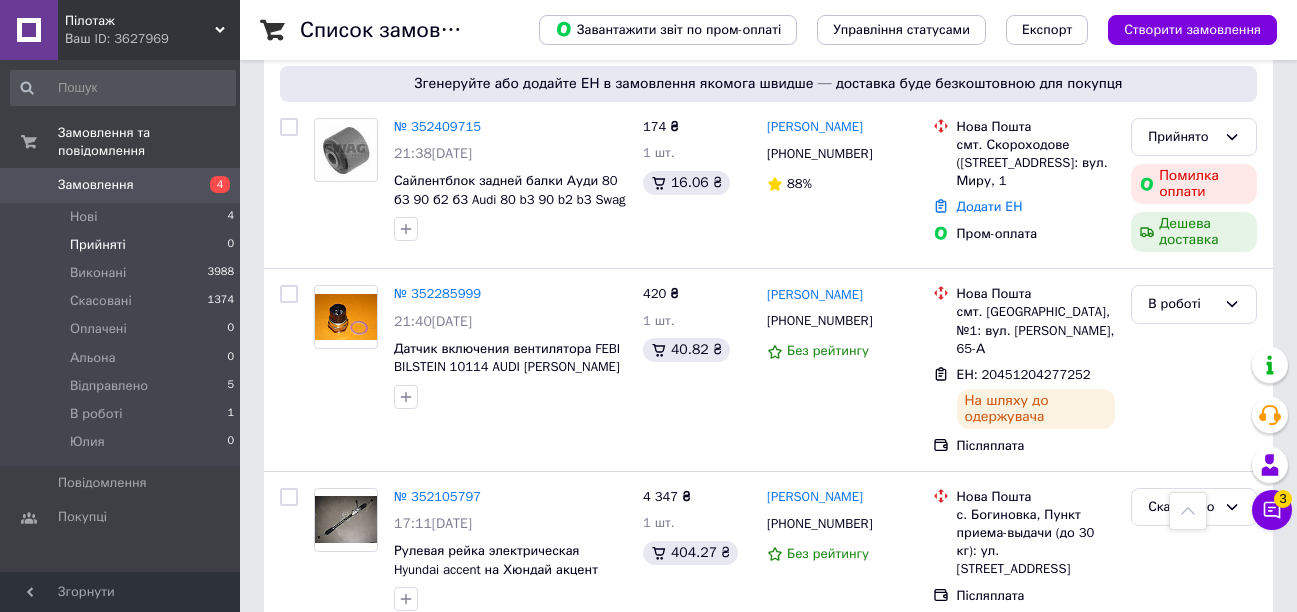 click on "Прийняті" at bounding box center [98, 245] 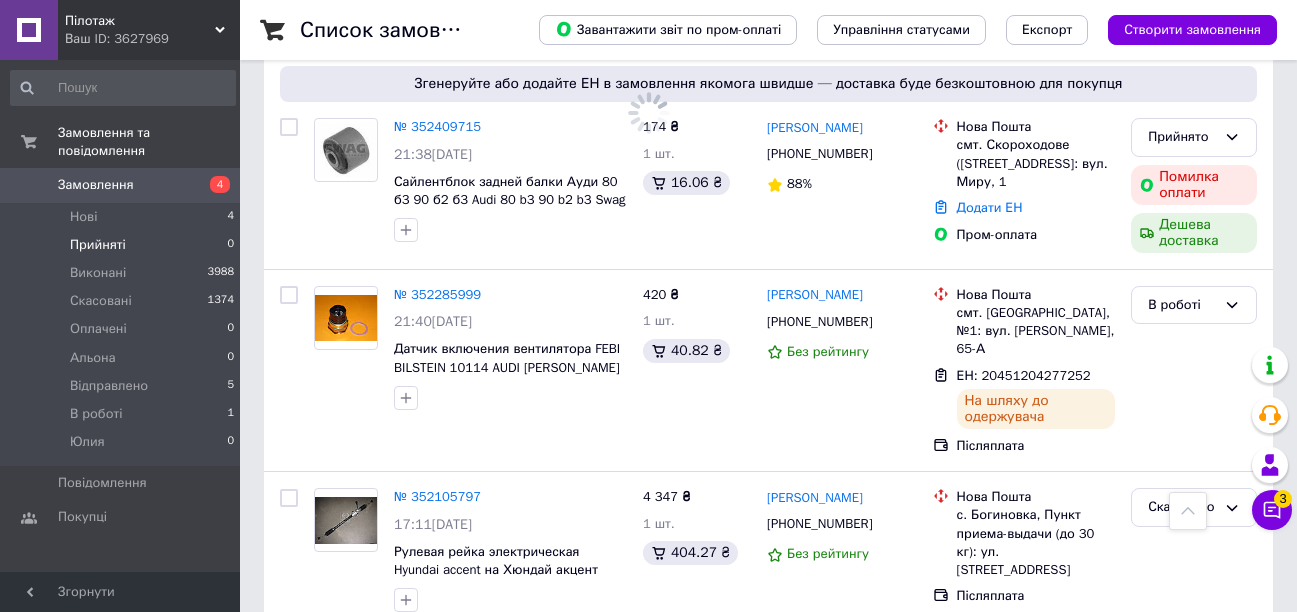scroll, scrollTop: 0, scrollLeft: 0, axis: both 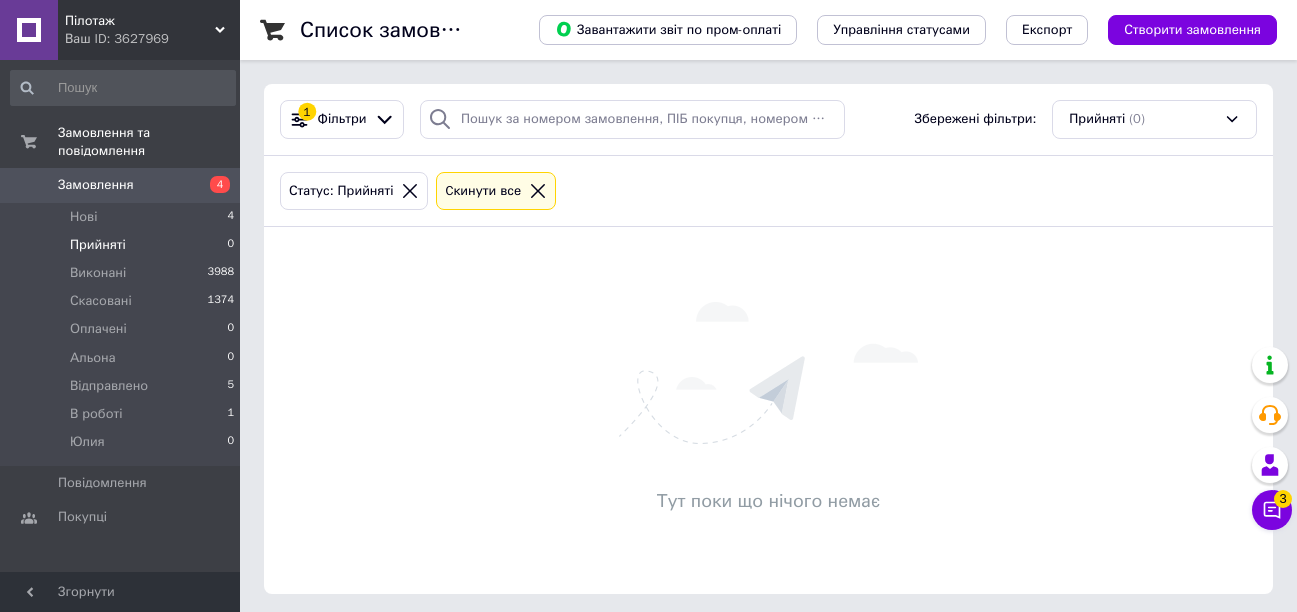 click on "Прийняті" at bounding box center [98, 245] 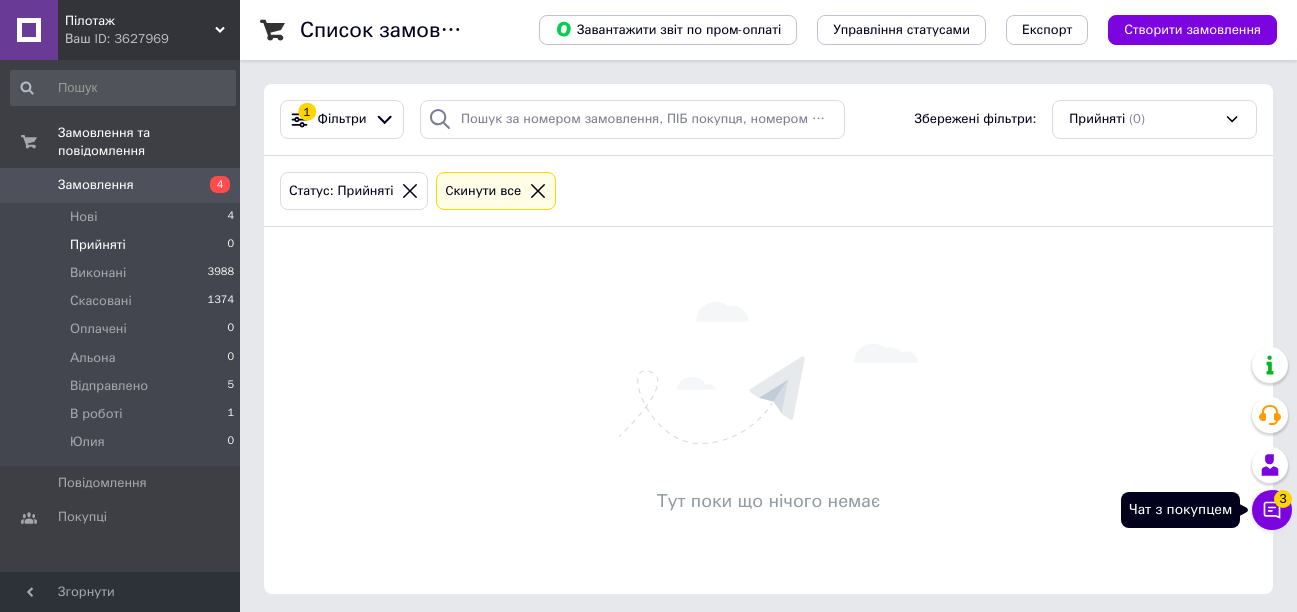 click on "3" at bounding box center [1283, 499] 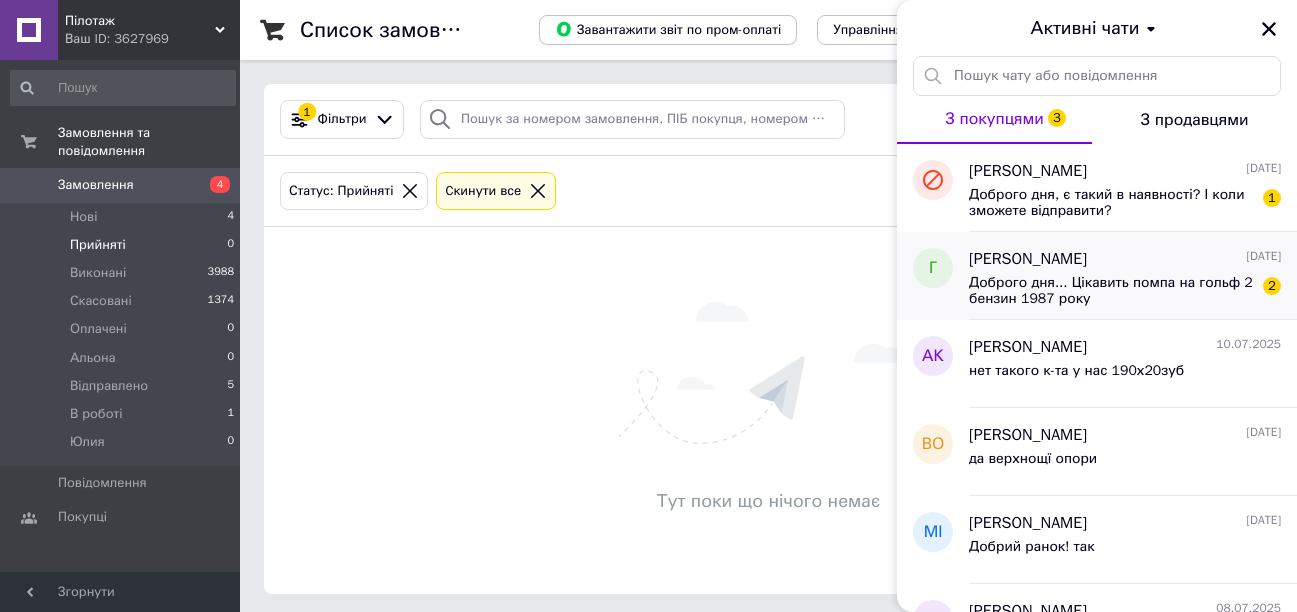 click on "Доброго дня... Цікавить помпа на гольф 2 бензин 1987 року" at bounding box center [1111, 291] 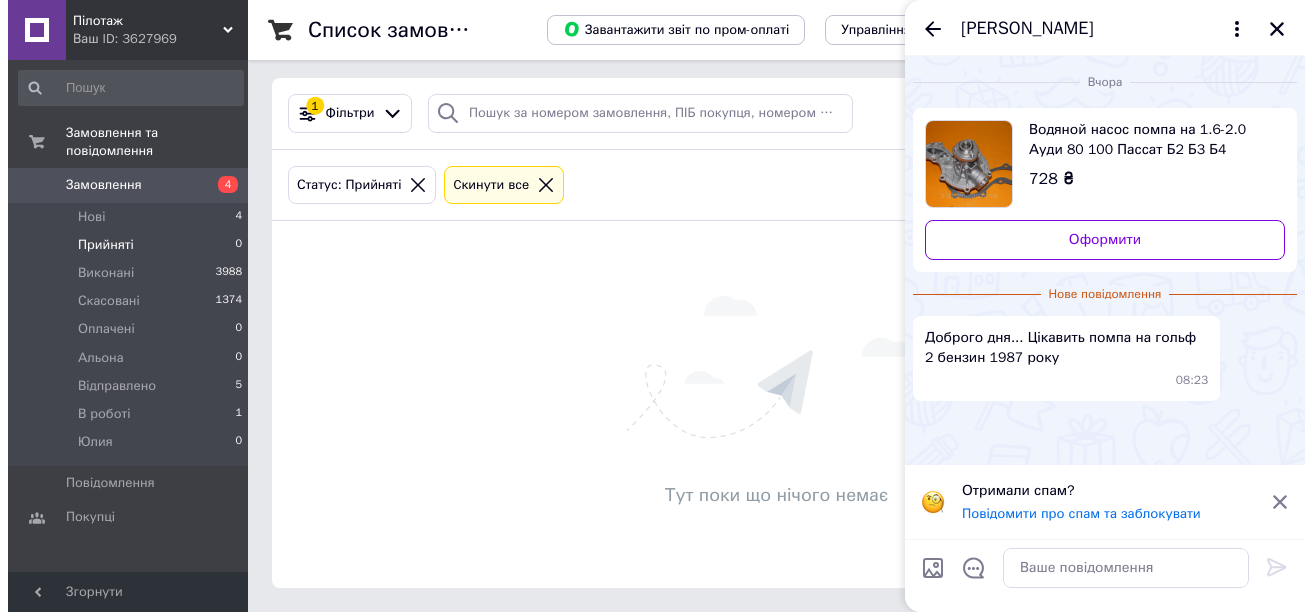 scroll, scrollTop: 0, scrollLeft: 0, axis: both 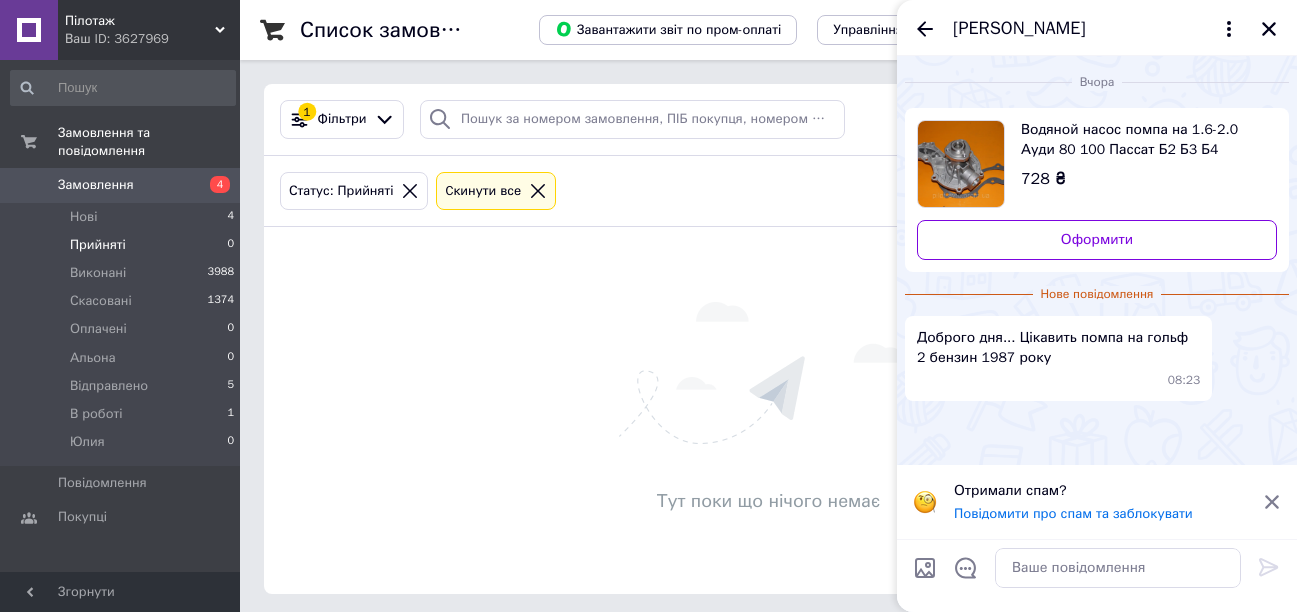 drag, startPoint x: 1267, startPoint y: 27, endPoint x: 1308, endPoint y: 125, distance: 106.23088 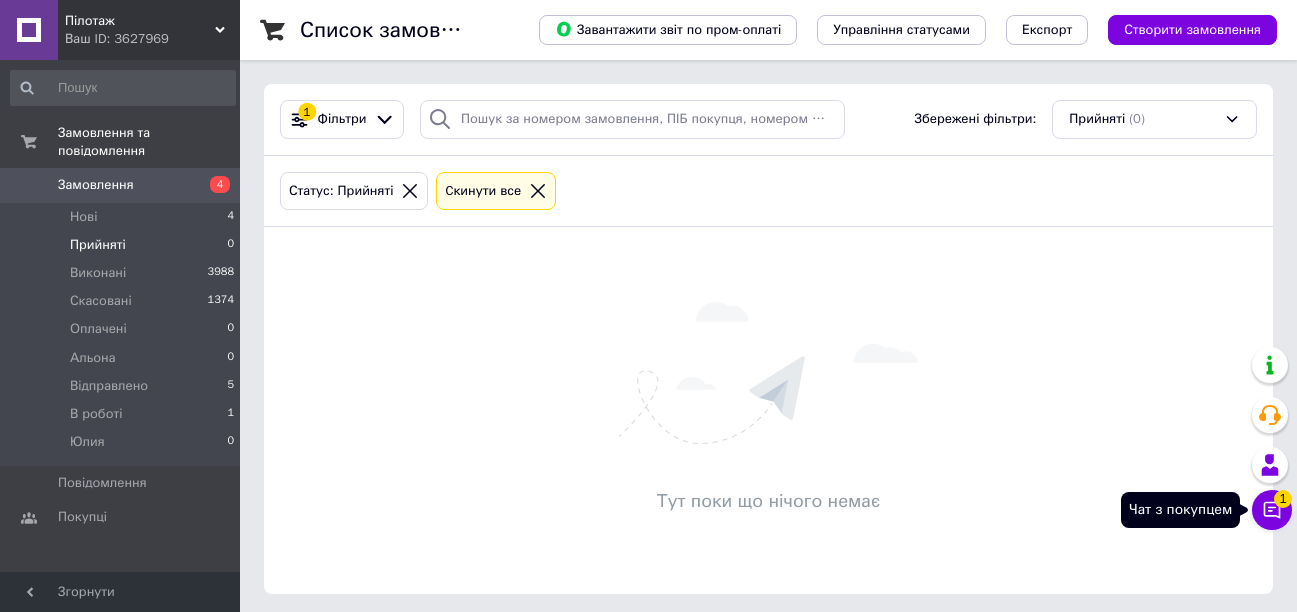 click 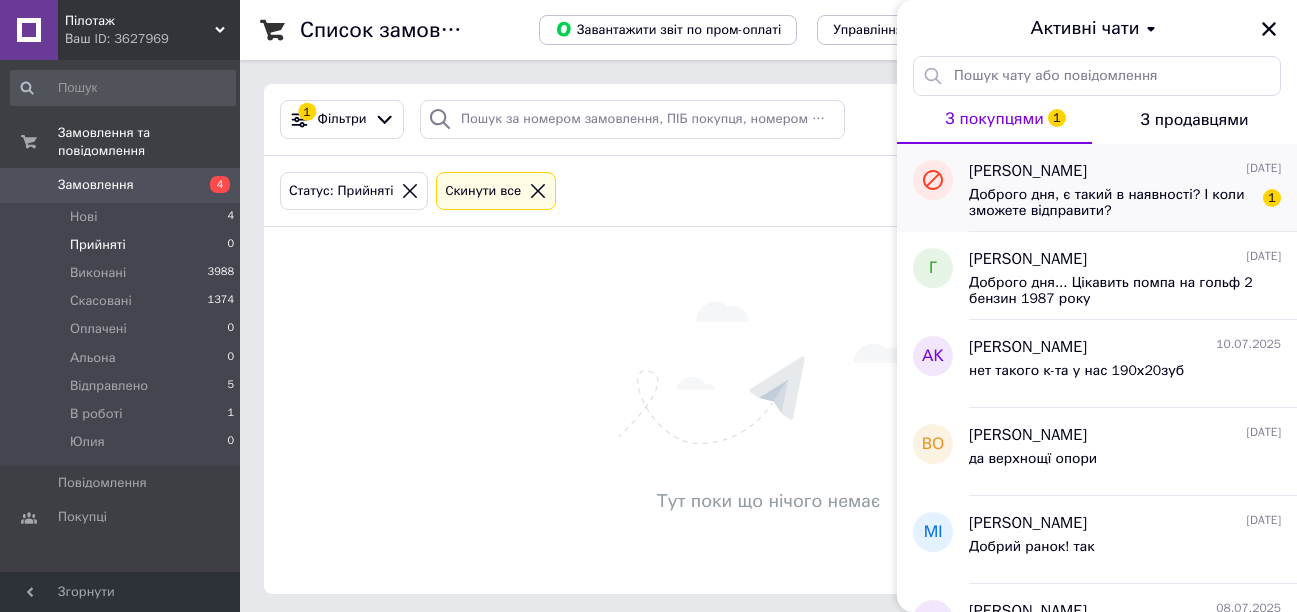 click on "Доброго дня, є такий в наявності? І коли зможете відправити?" at bounding box center (1111, 203) 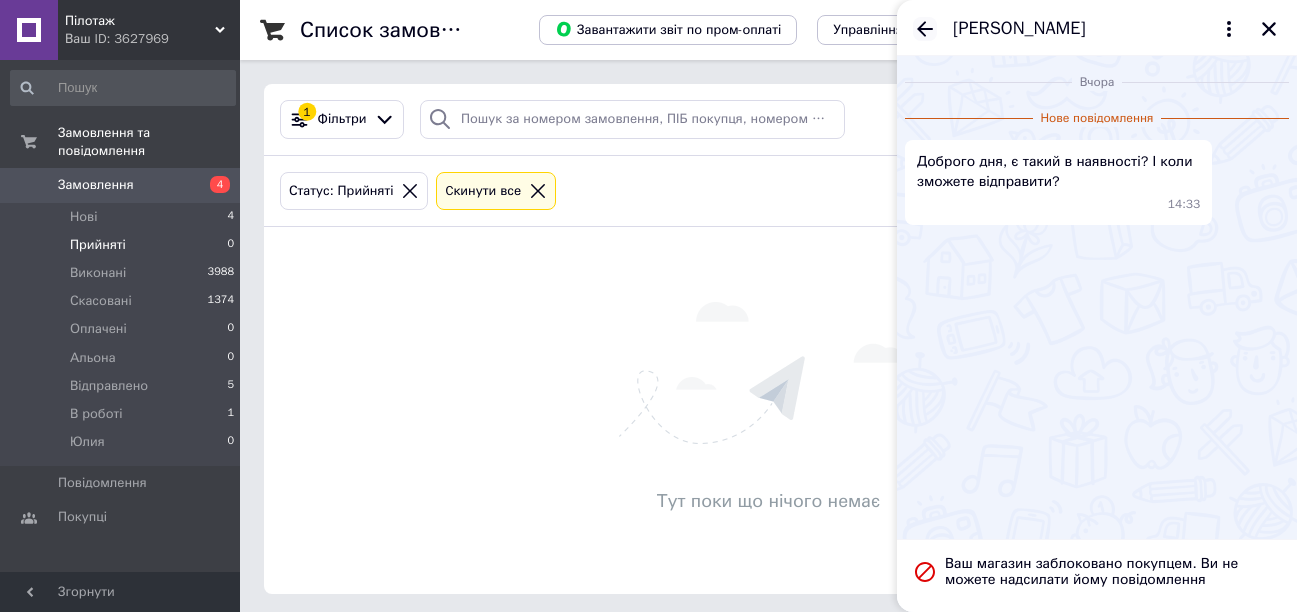 click 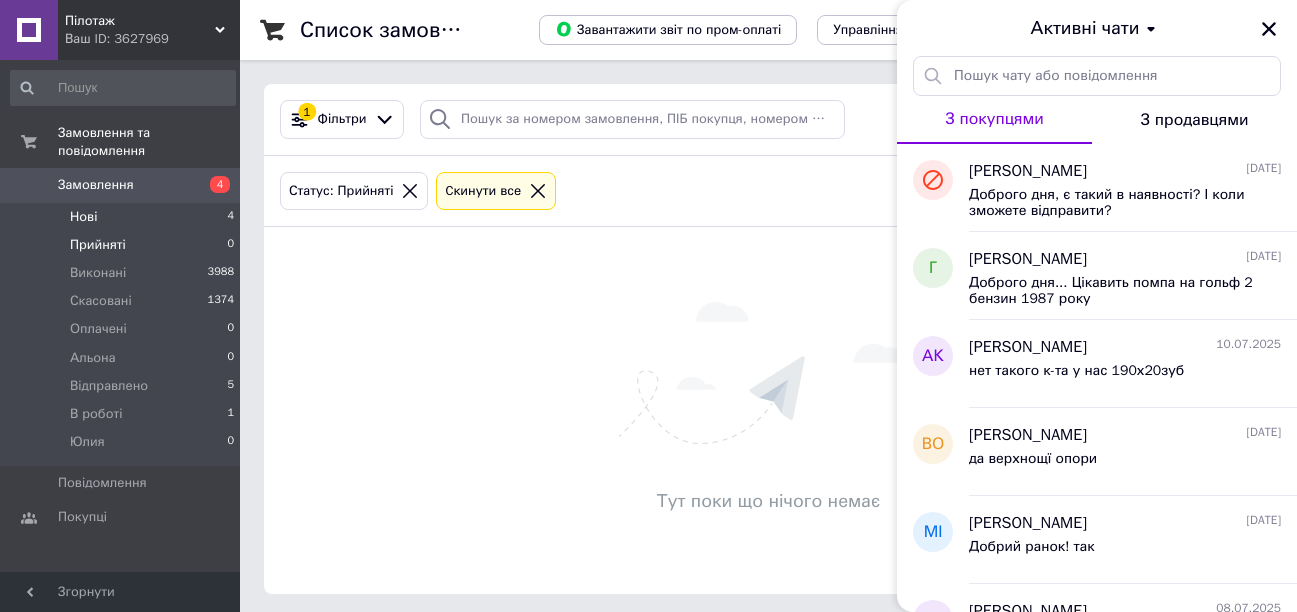 click on "Нові" at bounding box center [83, 217] 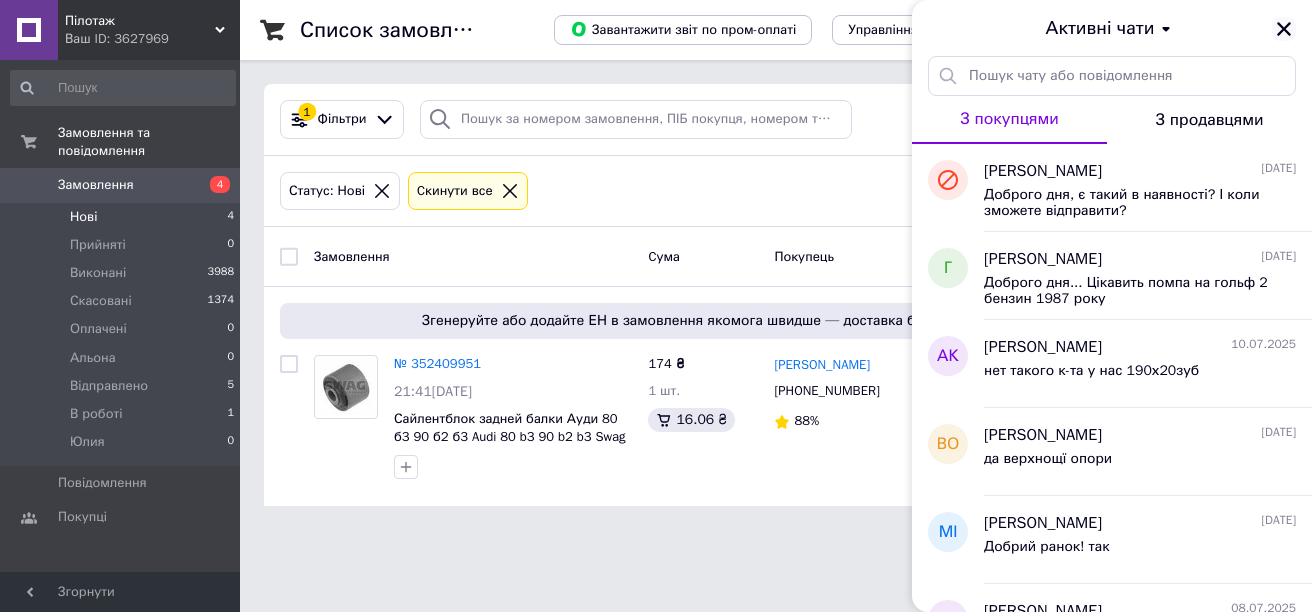 click 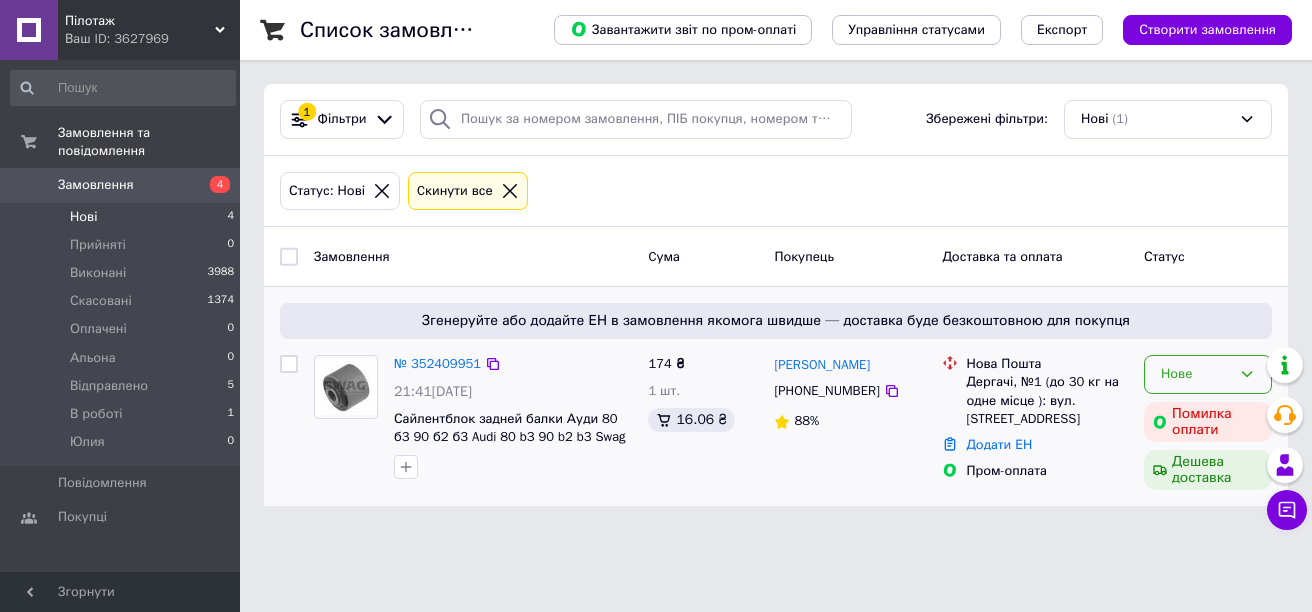 click on "Нове" at bounding box center [1196, 374] 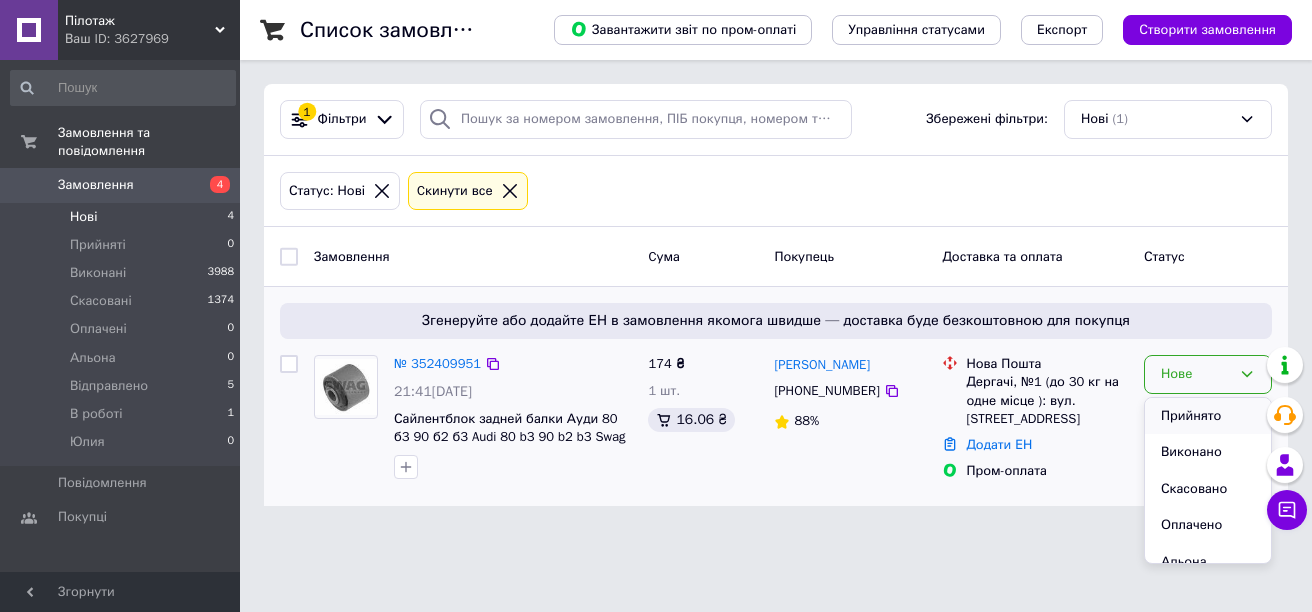 click on "Прийнято" at bounding box center [1208, 416] 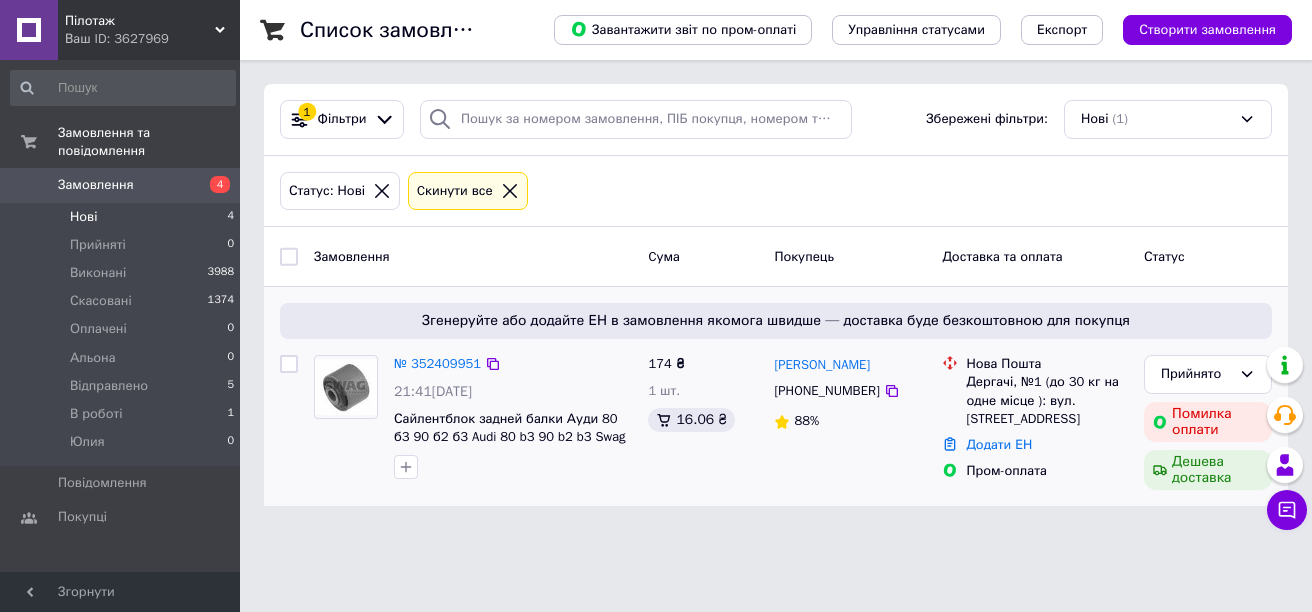 click on "Нові" at bounding box center [83, 217] 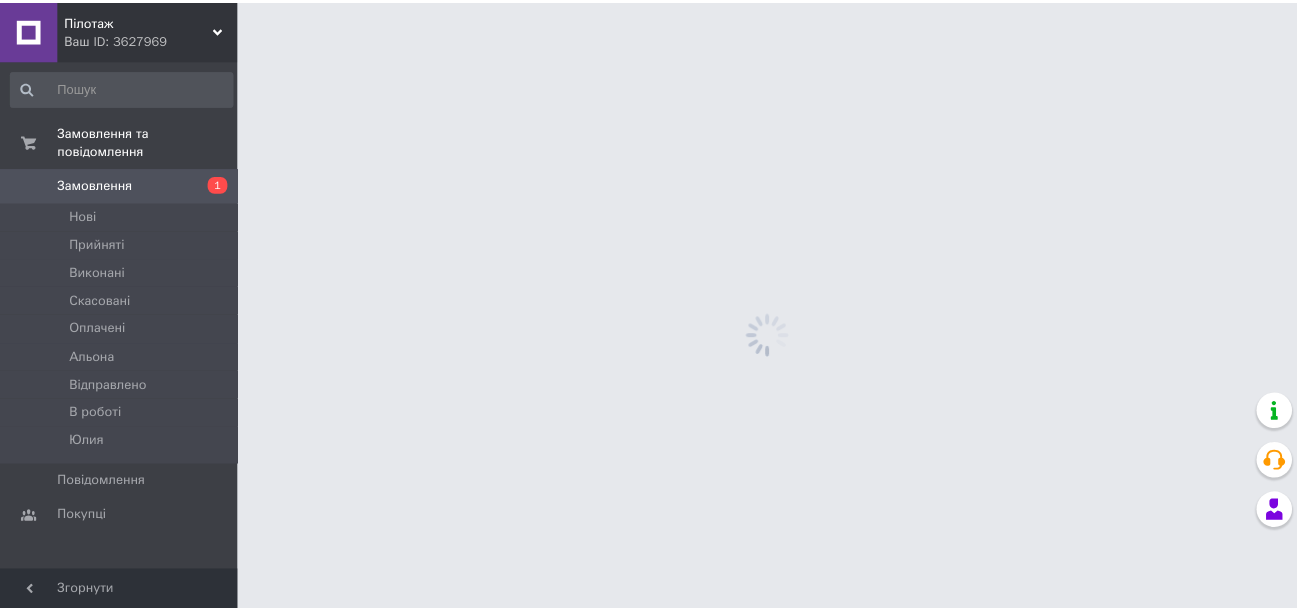 scroll, scrollTop: 0, scrollLeft: 0, axis: both 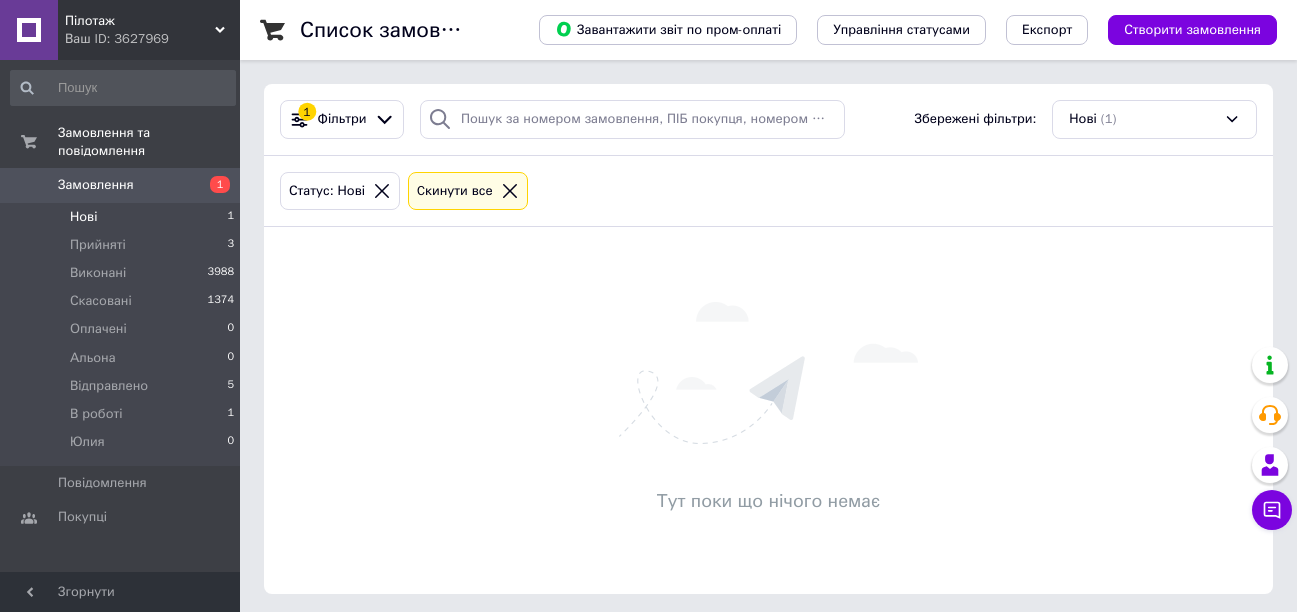 click on "Нові" at bounding box center (83, 217) 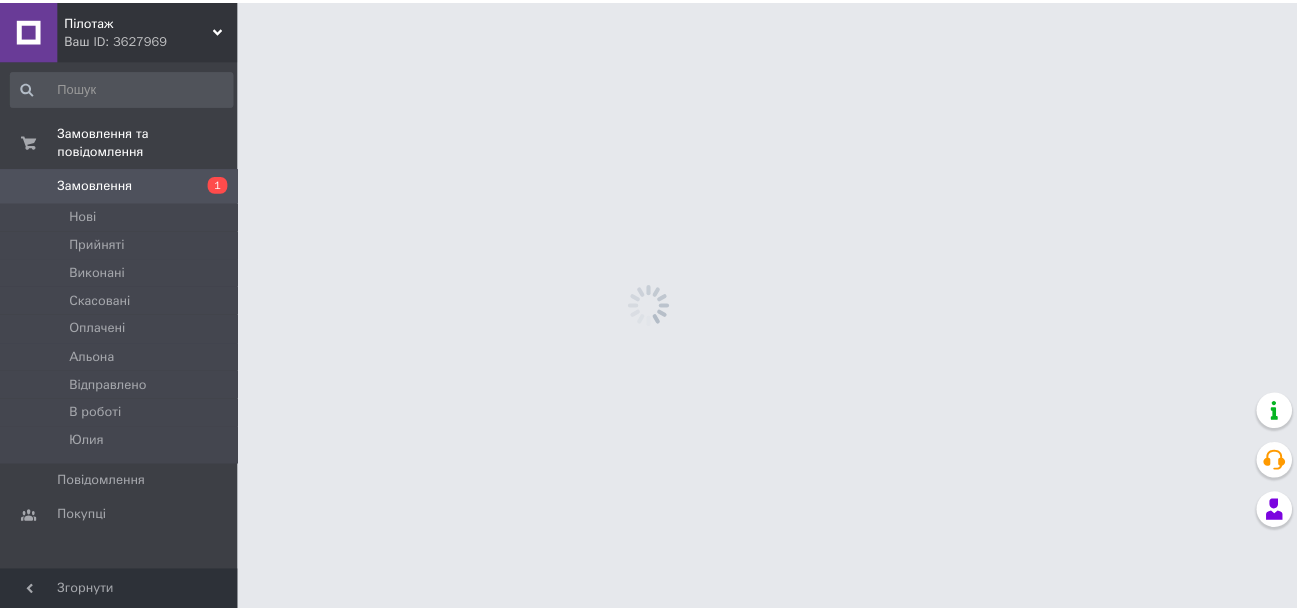 scroll, scrollTop: 0, scrollLeft: 0, axis: both 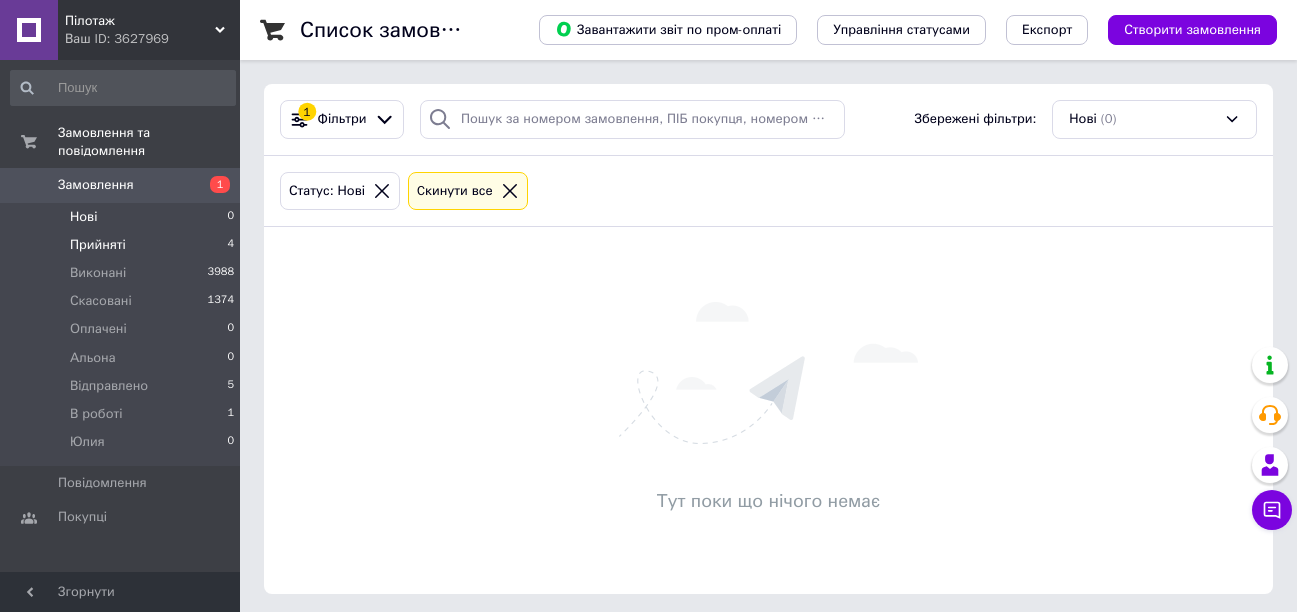 click on "Прийняті" at bounding box center [98, 245] 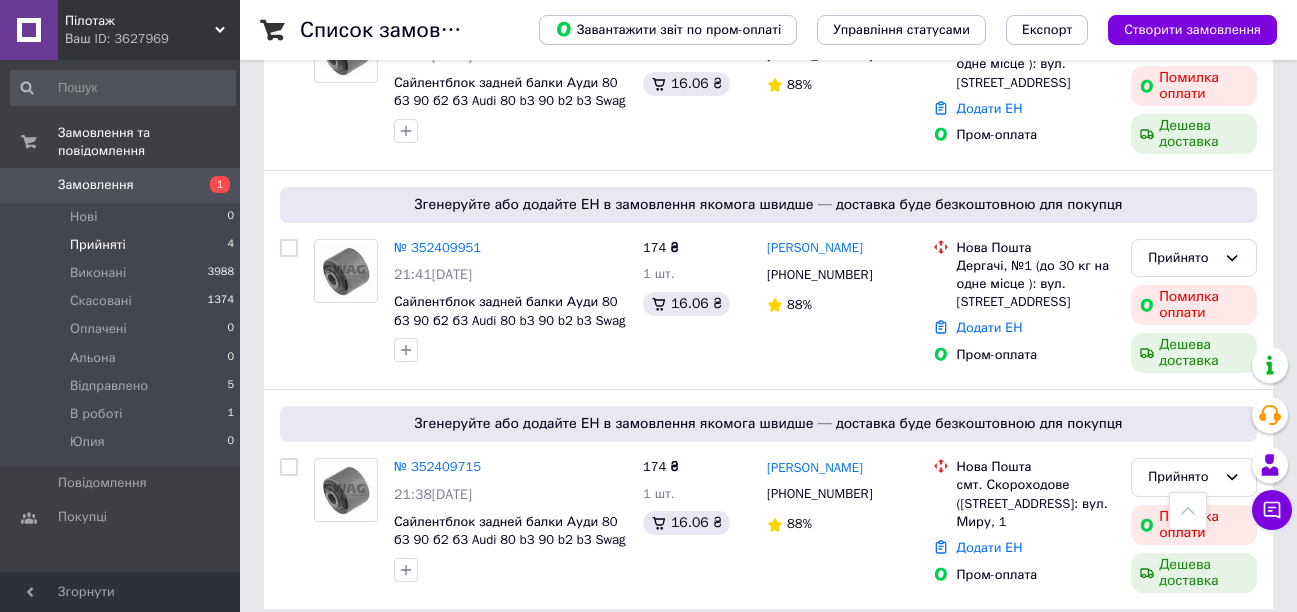 scroll, scrollTop: 534, scrollLeft: 0, axis: vertical 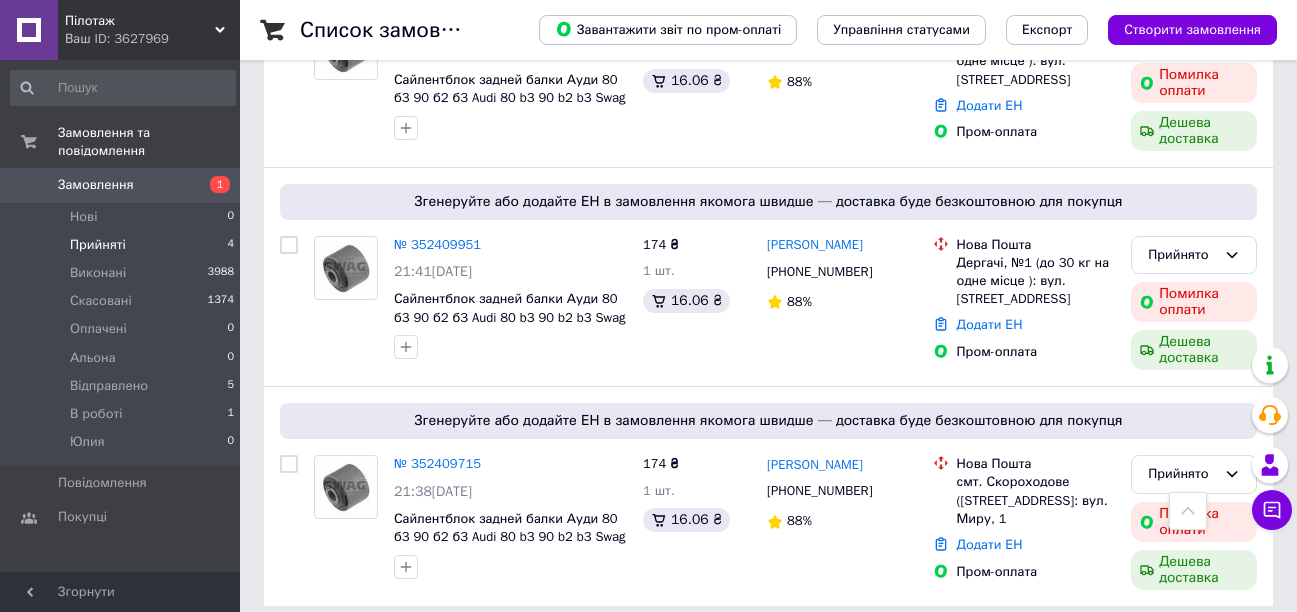 click on "Замовлення" at bounding box center (96, 185) 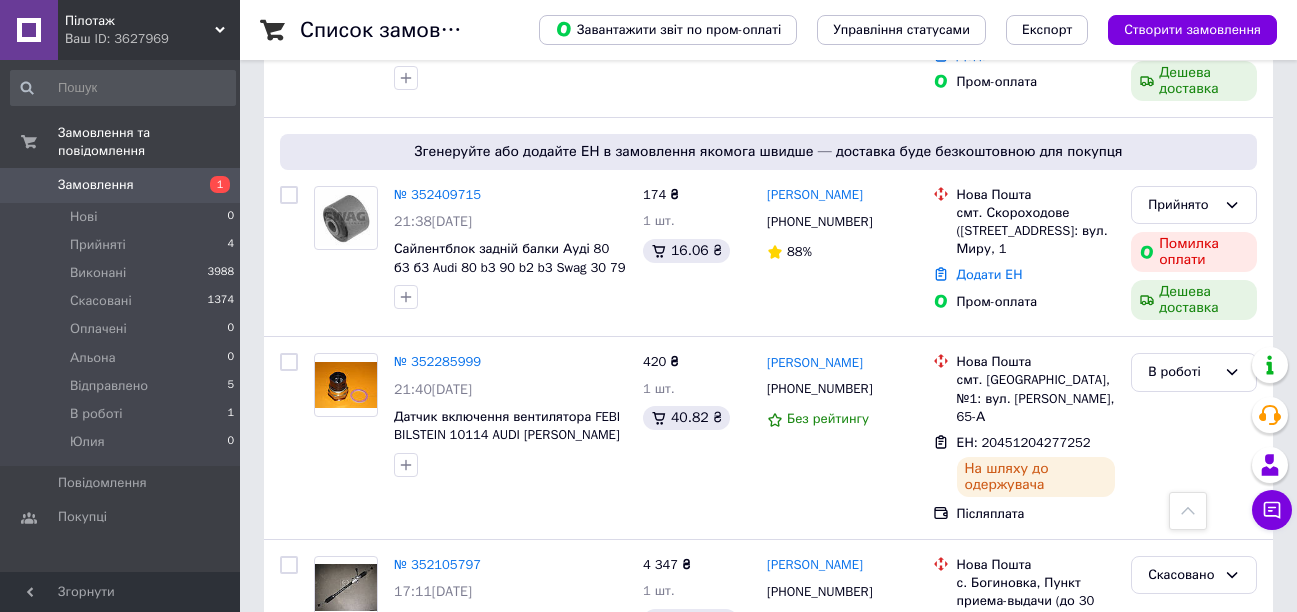 scroll, scrollTop: 700, scrollLeft: 0, axis: vertical 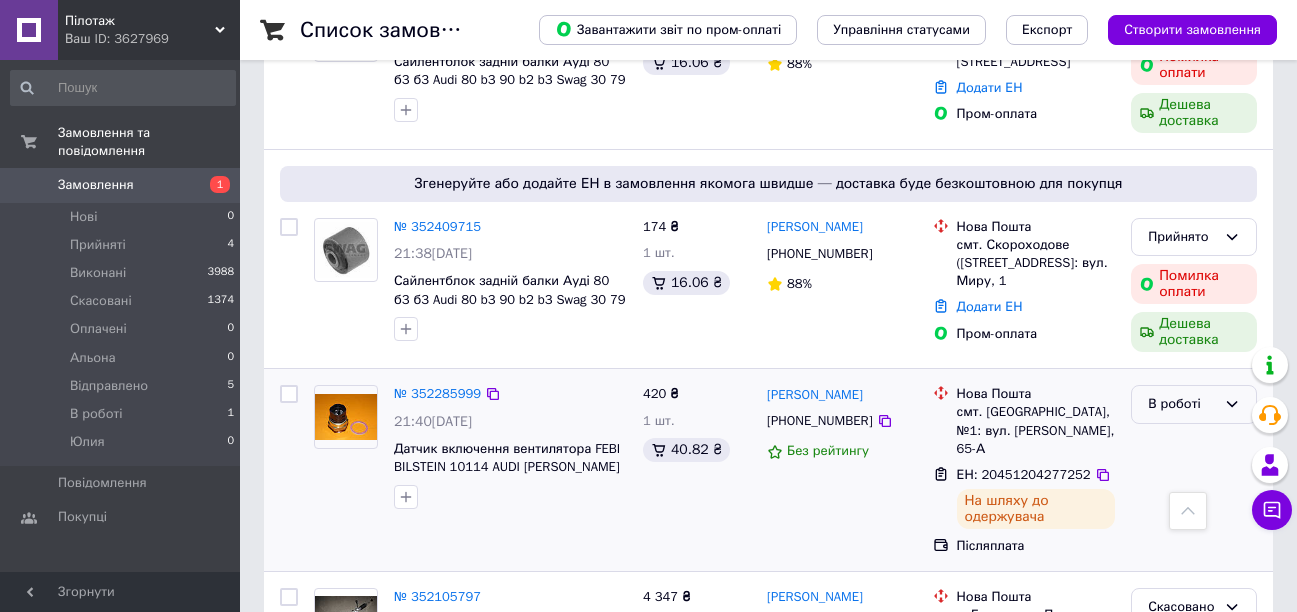 click on "В роботі" at bounding box center [1182, 404] 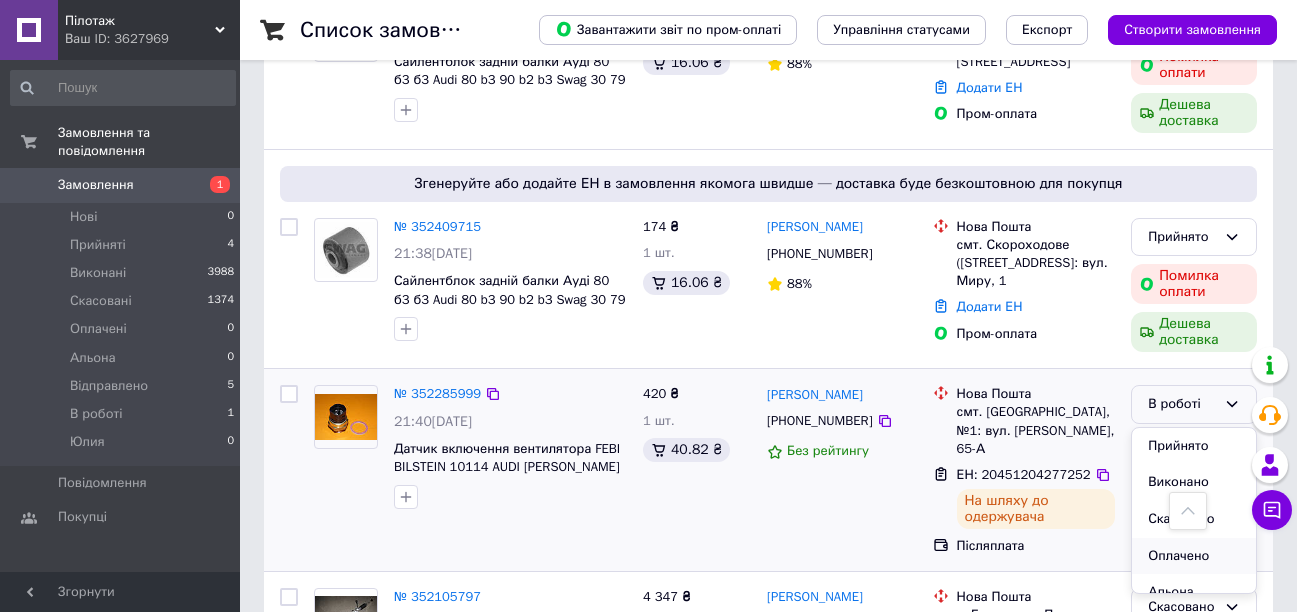 scroll, scrollTop: 90, scrollLeft: 0, axis: vertical 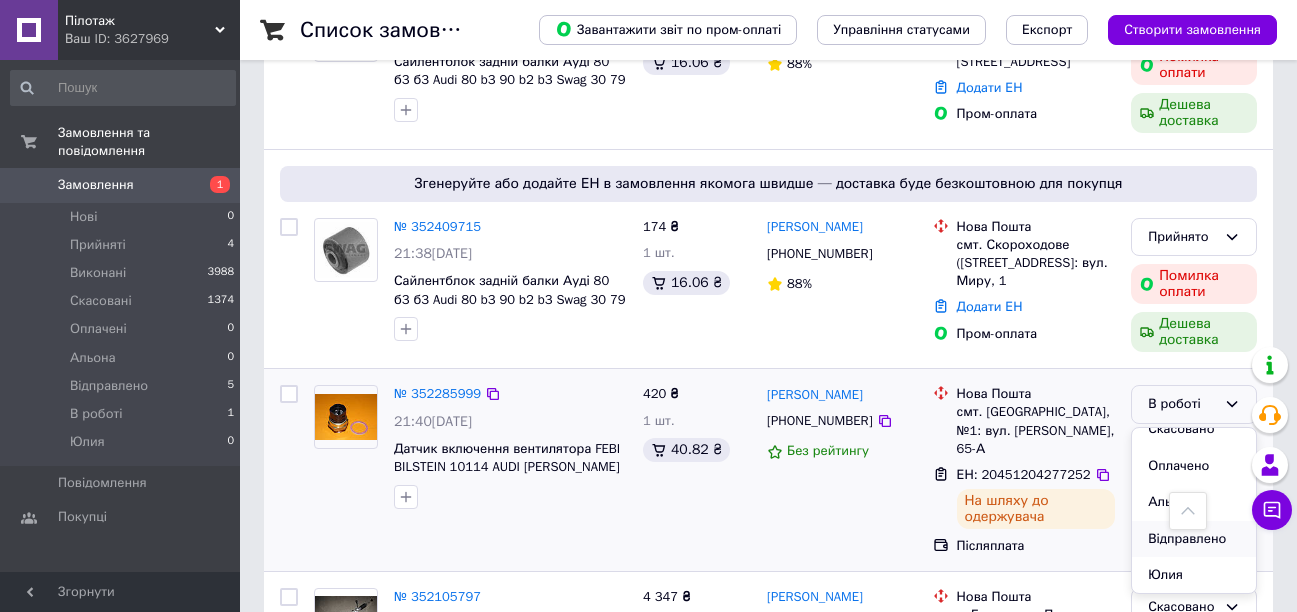 click on "Відправлено" at bounding box center [1194, 539] 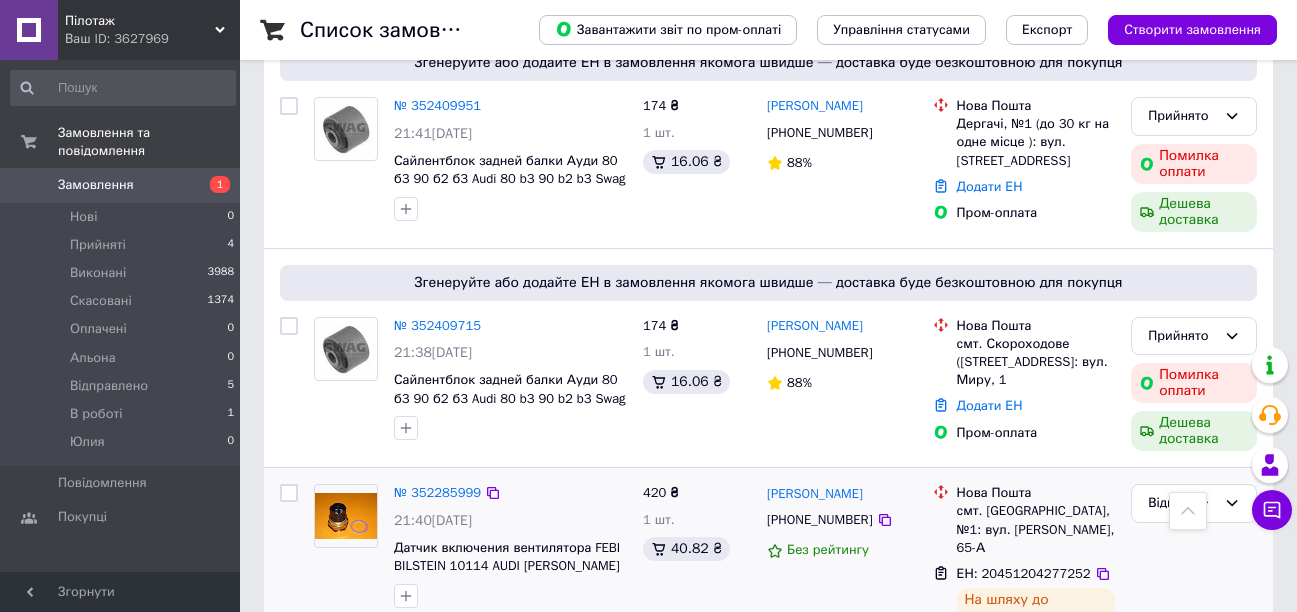 scroll, scrollTop: 600, scrollLeft: 0, axis: vertical 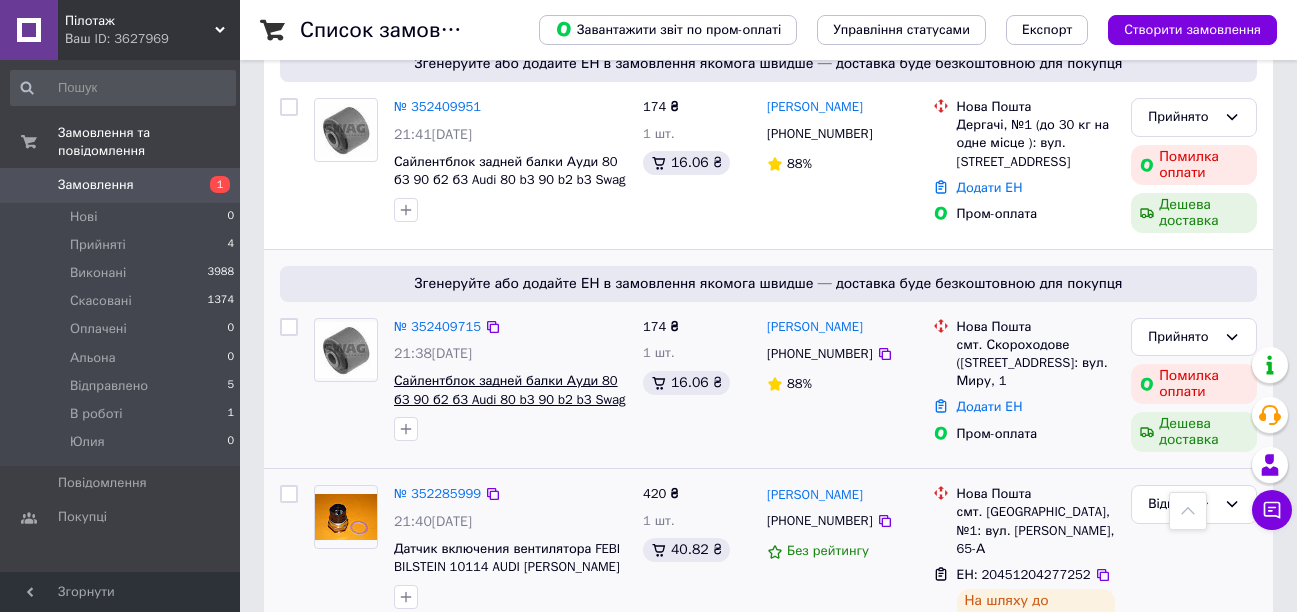 click on "Сайлентблок задней балки Ауди 80 б3 90 б2 б3 Audi 80 b3 90 b2 b3 Swag 30 79 0015" at bounding box center [510, 399] 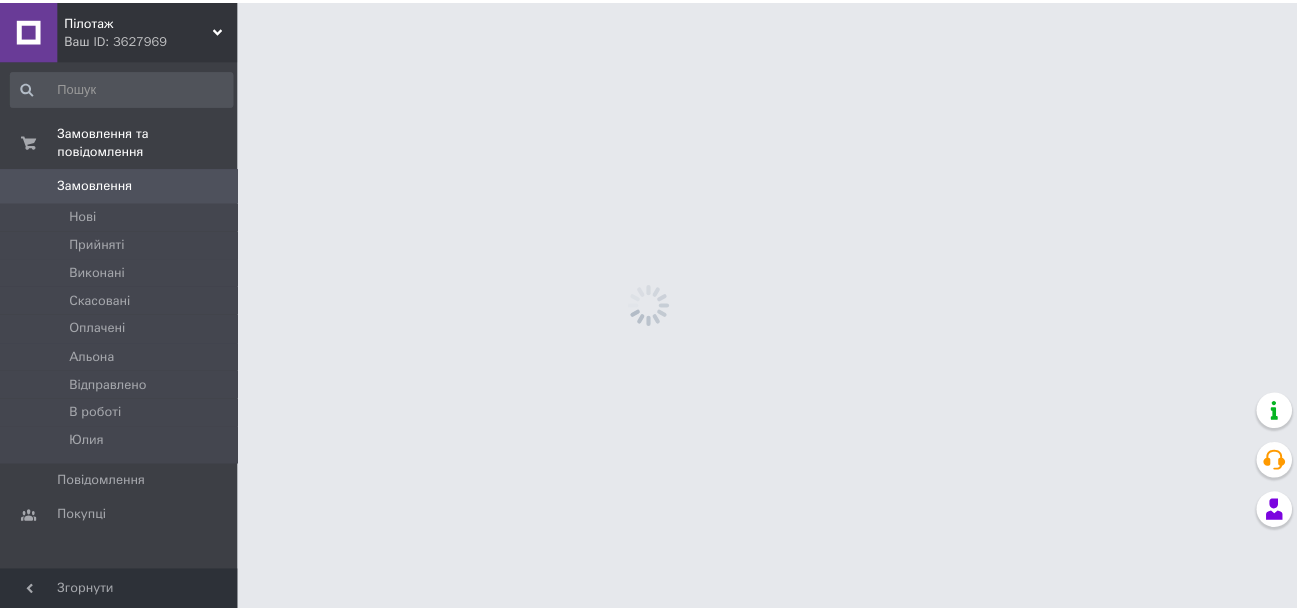 scroll, scrollTop: 0, scrollLeft: 0, axis: both 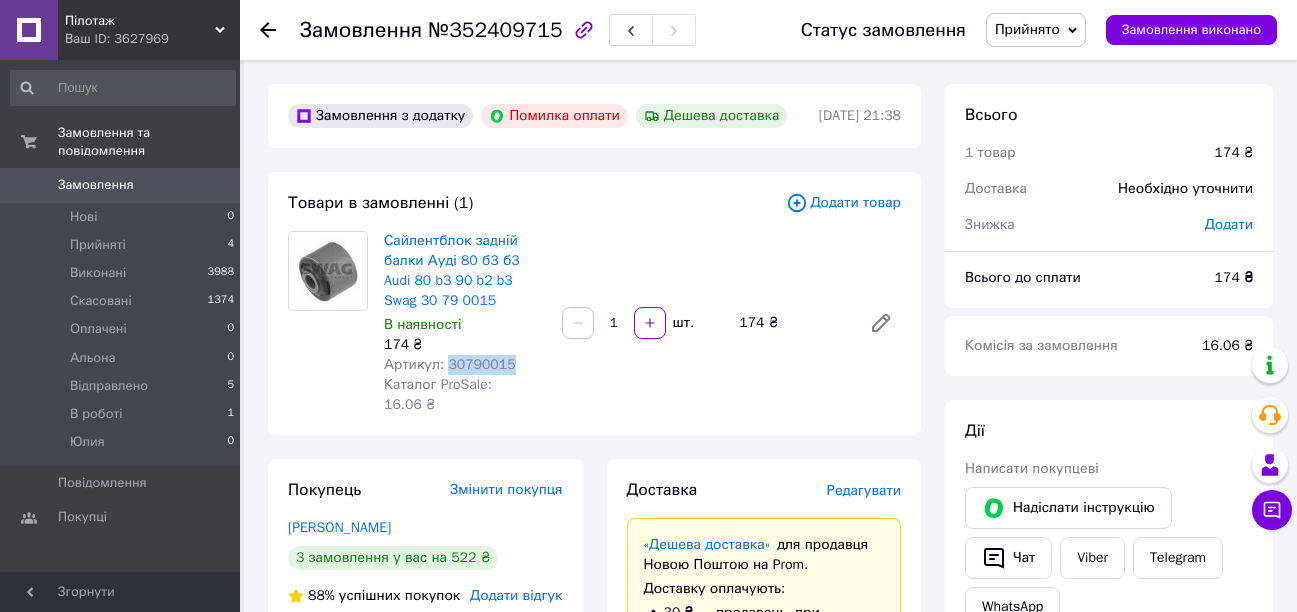 drag, startPoint x: 496, startPoint y: 362, endPoint x: 446, endPoint y: 355, distance: 50.48762 